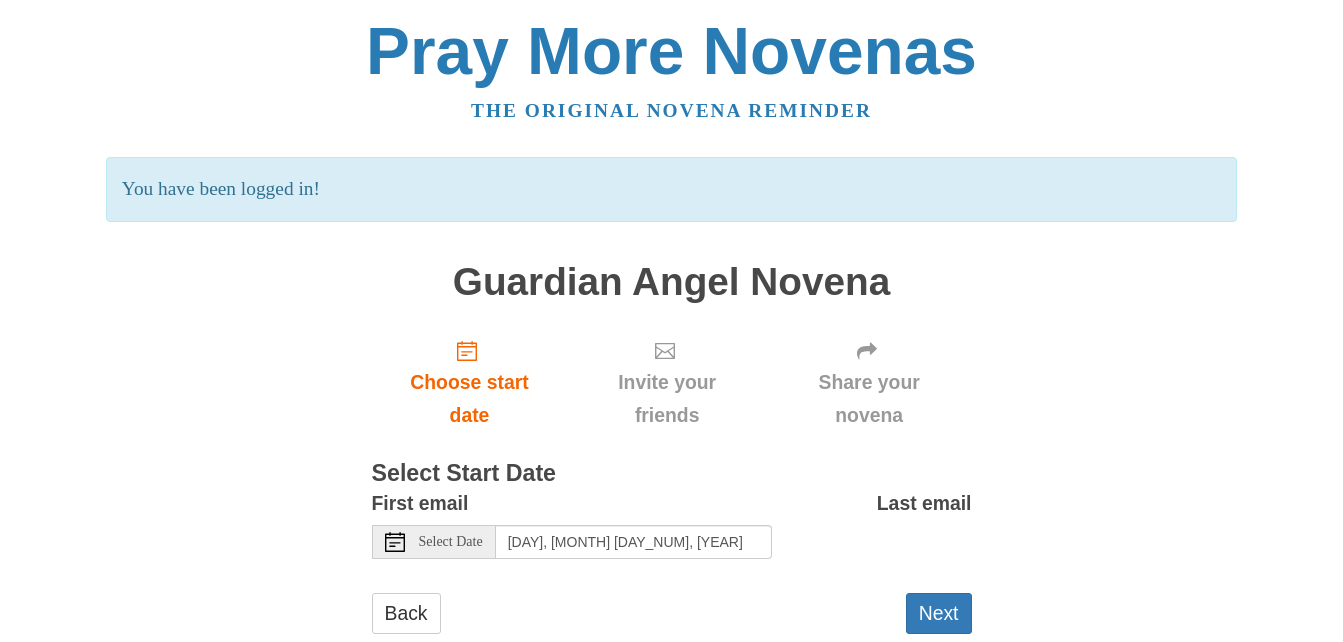 scroll, scrollTop: 50, scrollLeft: 0, axis: vertical 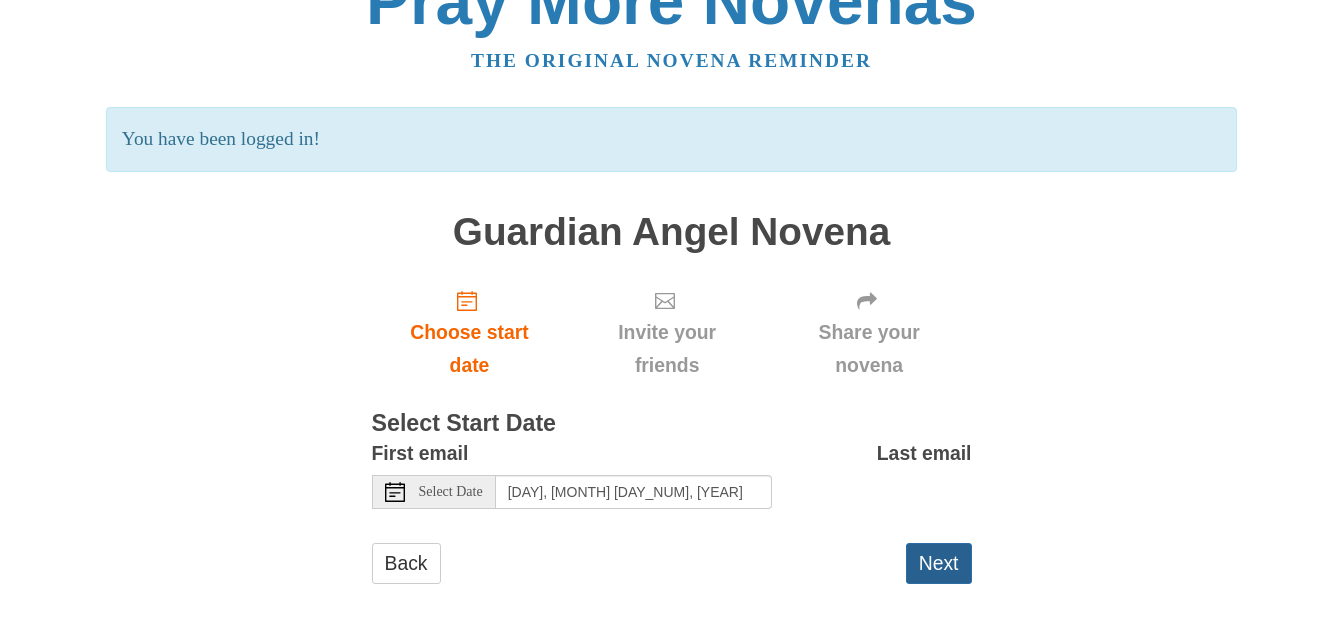 click on "Next" at bounding box center [939, 563] 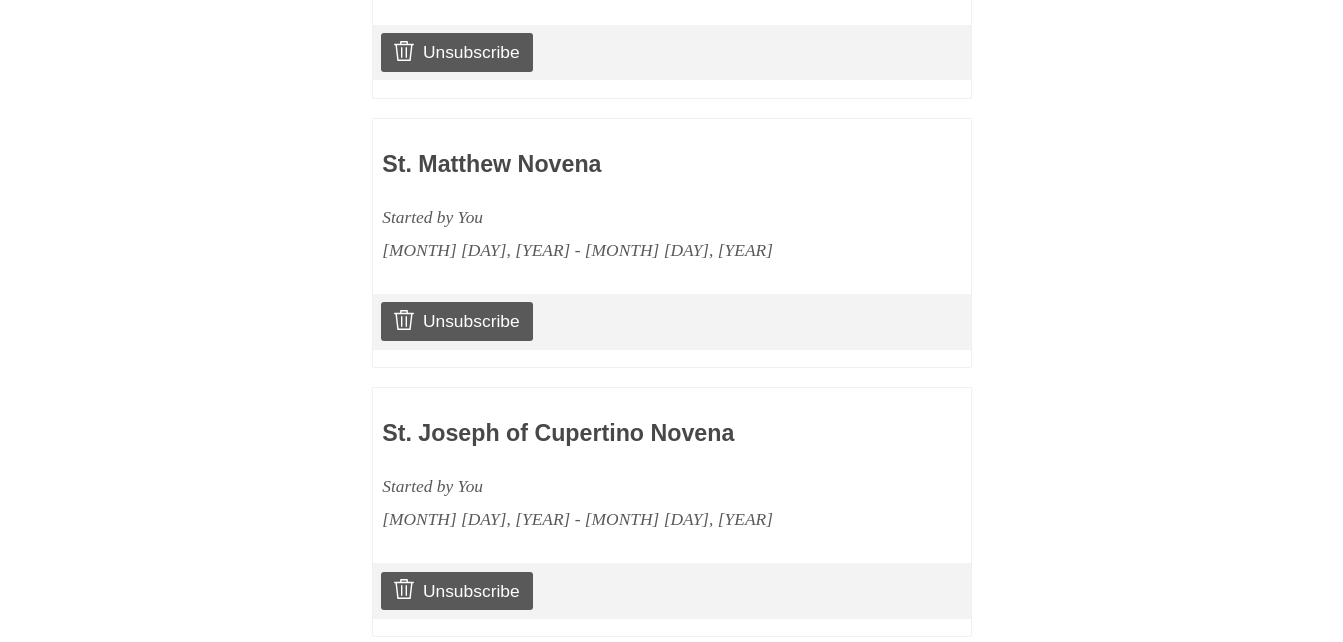 scroll, scrollTop: 1792, scrollLeft: 0, axis: vertical 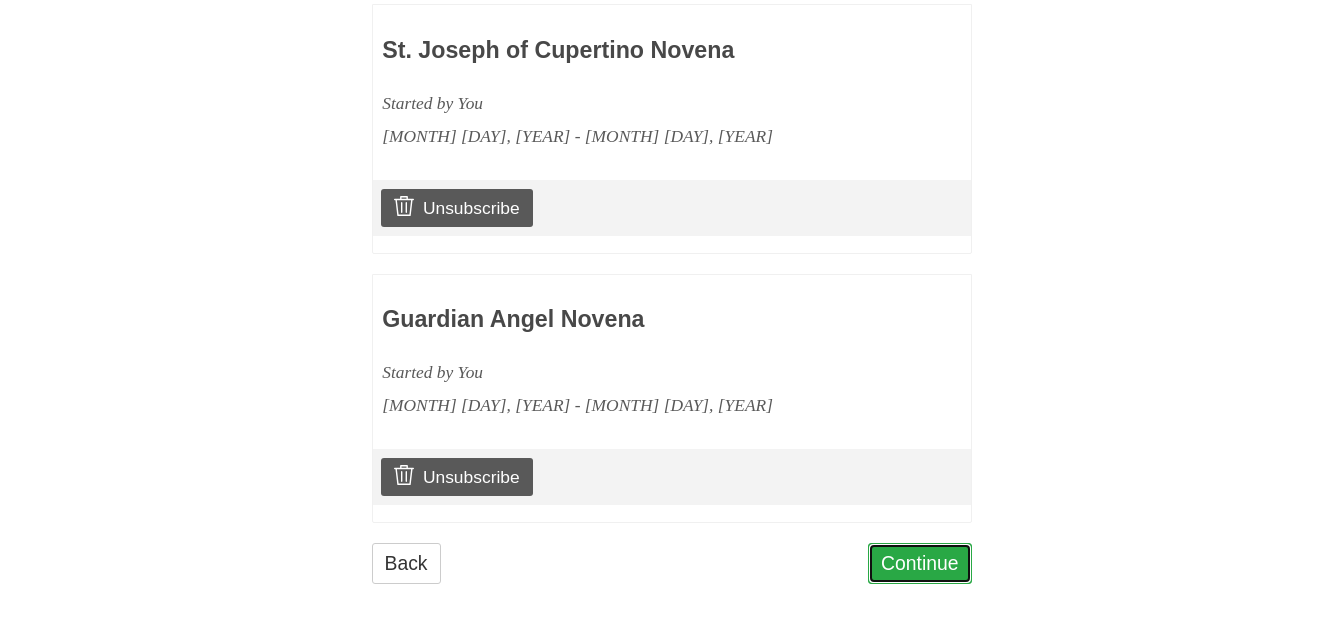 click on "Continue" at bounding box center (920, 563) 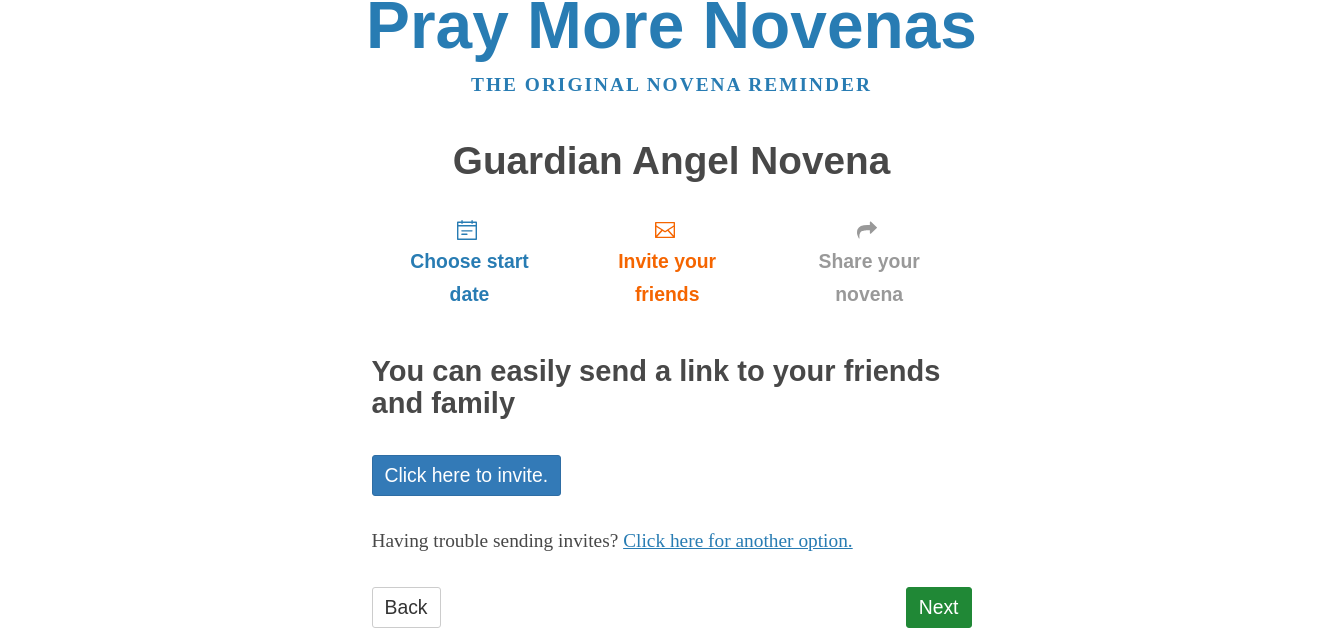 scroll, scrollTop: 70, scrollLeft: 0, axis: vertical 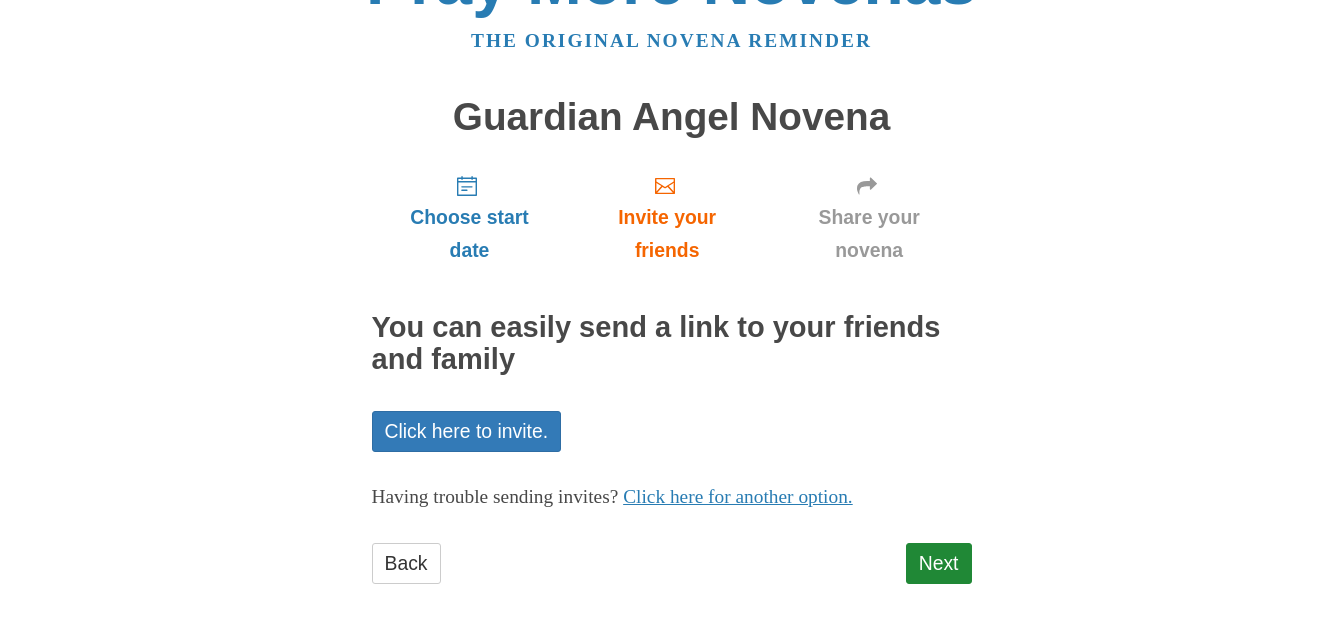 click on "Guardian Angel Novena
The original novena reminder
Guardian Angel Novena
Choose start date
Invite your friends
Share your novena
You can easily send a link to your friends and family
Click here to invite.
Having trouble sending invites?
Click here for another option.
Create an invite using our system.
The subject of your invite email will be
[FIRST] wants to pray a novena with you!
Email
Email of the person you wish to invite (One at a time).
We can't send your invite without a valid email.
Send invite
Sent Invites: None
Back" at bounding box center [672, 286] 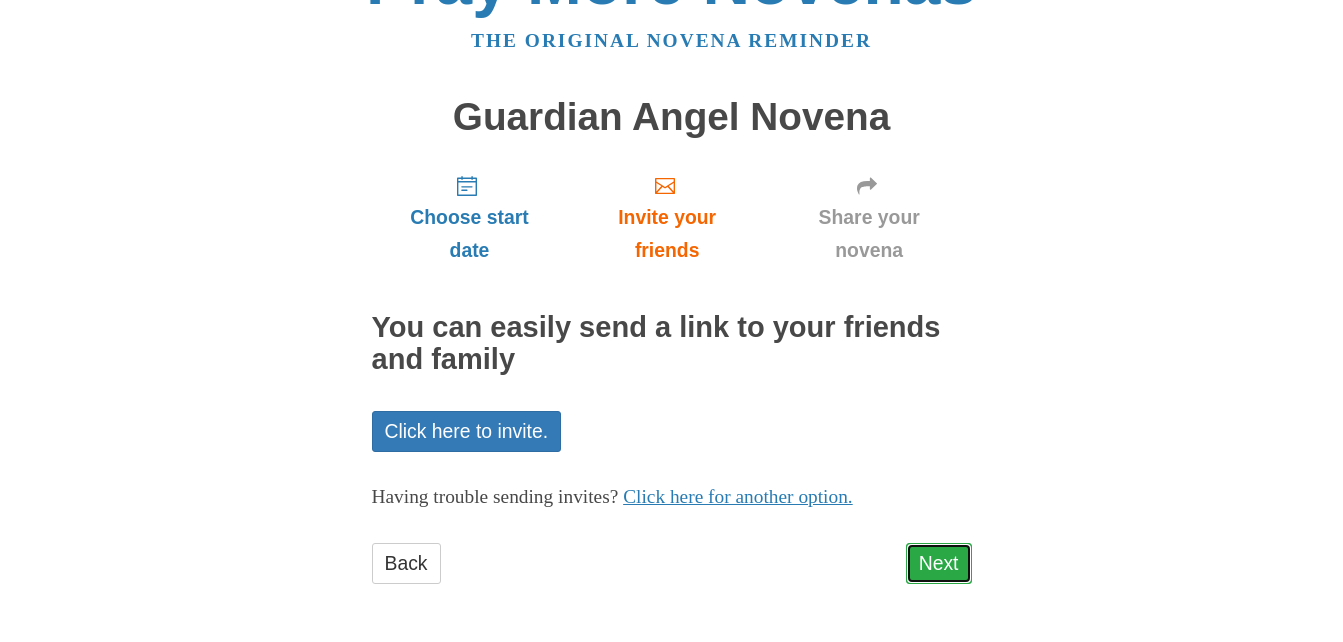 click on "Next" at bounding box center (939, 563) 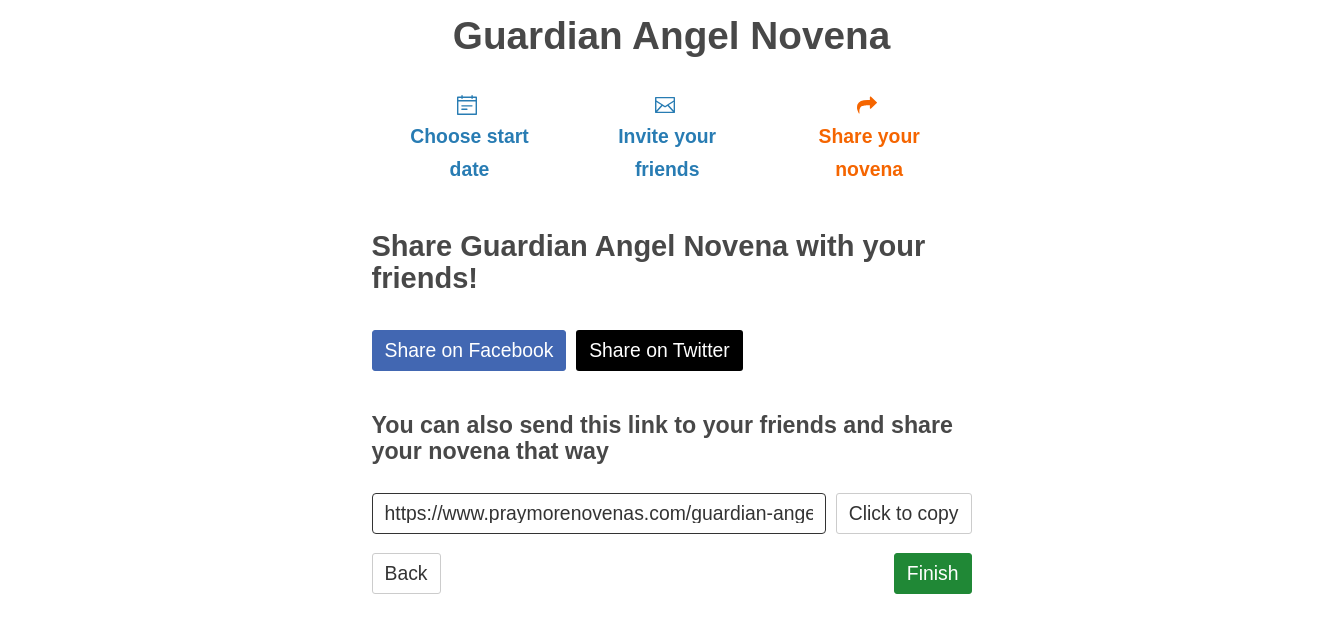 scroll, scrollTop: 161, scrollLeft: 0, axis: vertical 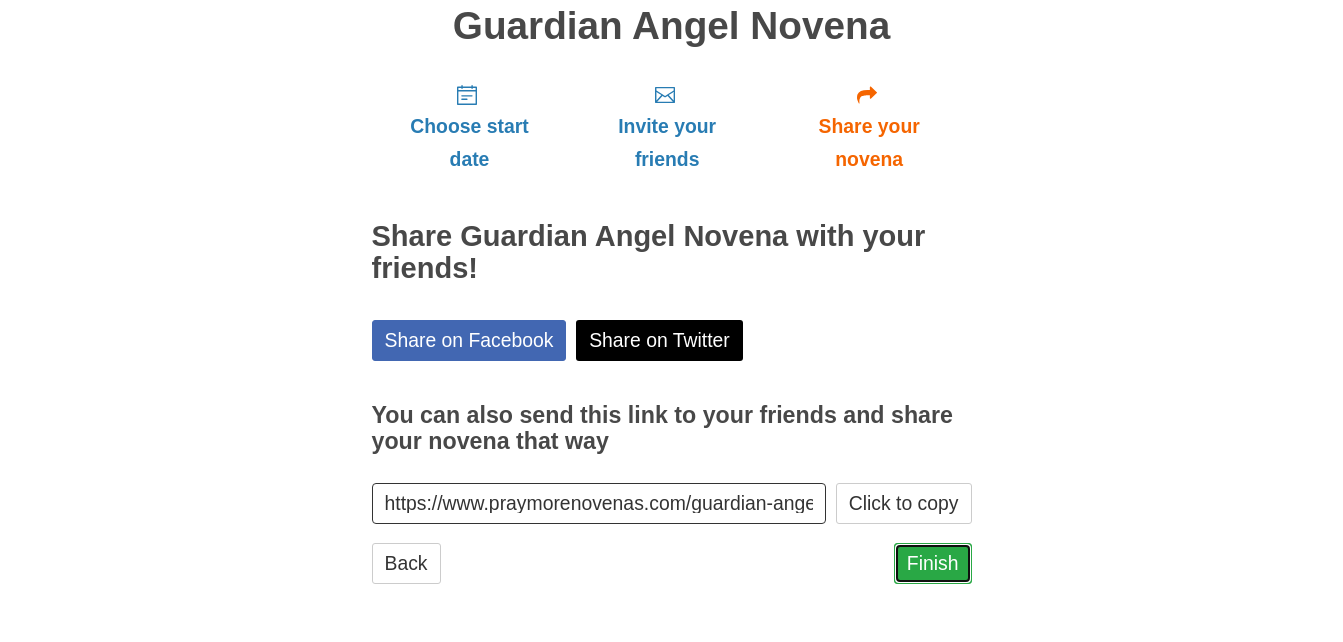 click on "Finish" at bounding box center [933, 563] 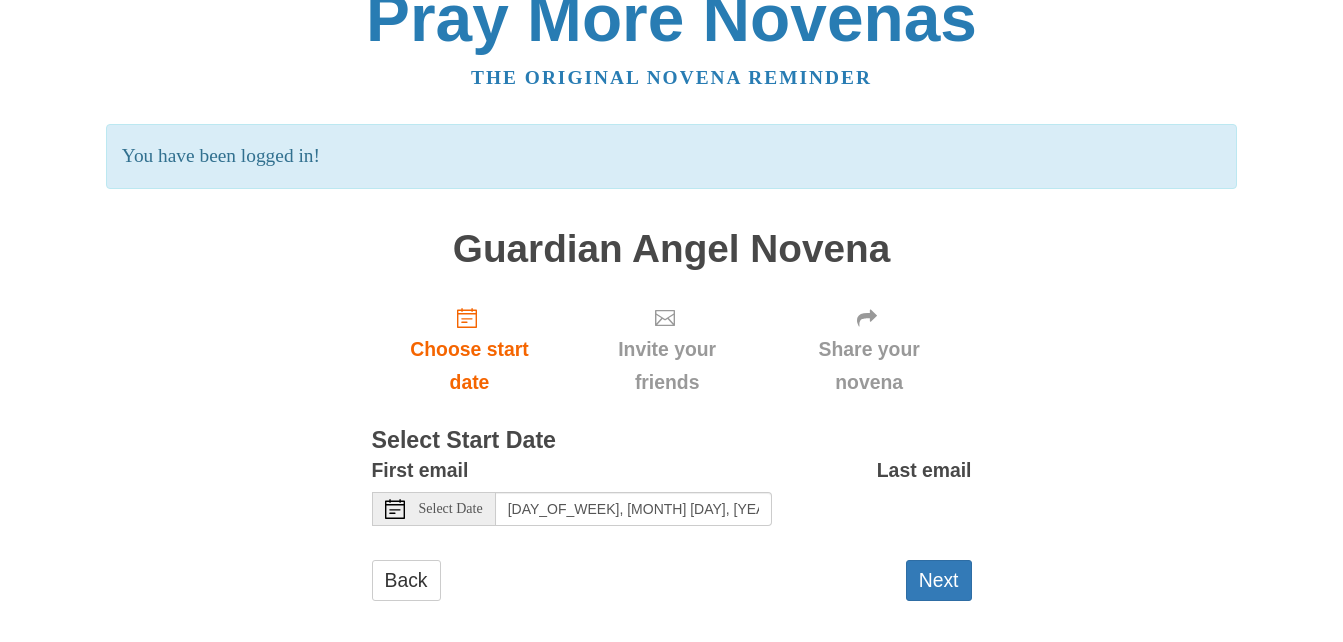 scroll, scrollTop: 50, scrollLeft: 0, axis: vertical 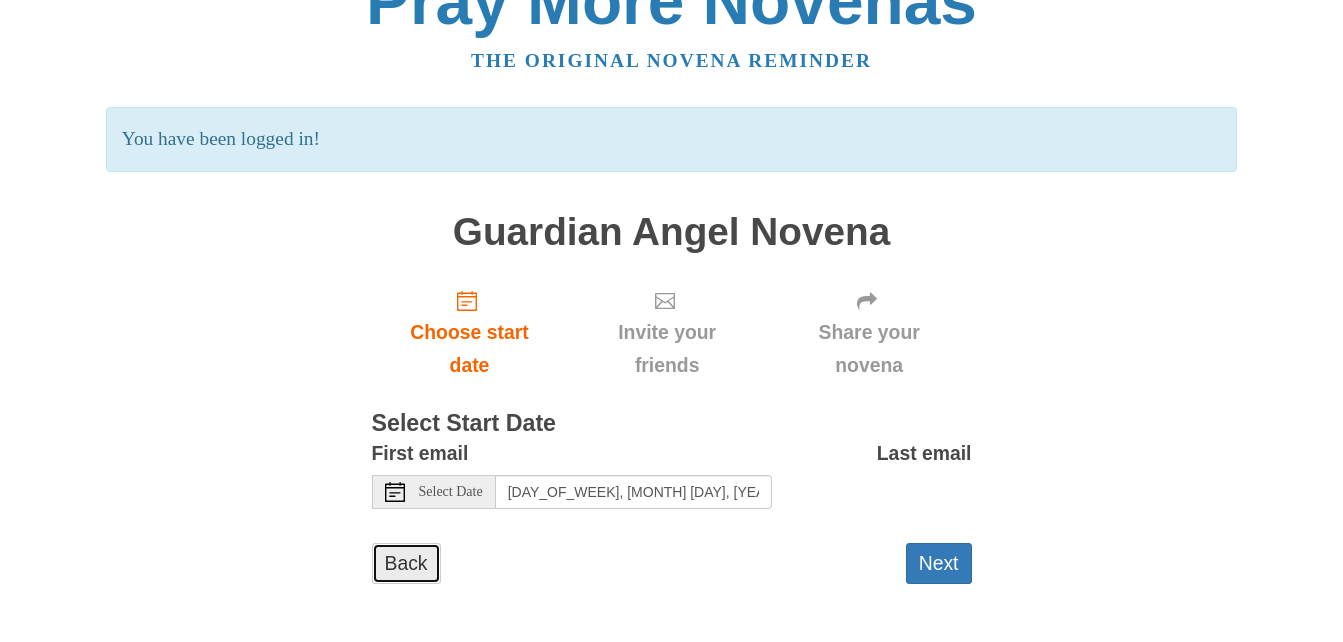click on "Back" at bounding box center (406, 563) 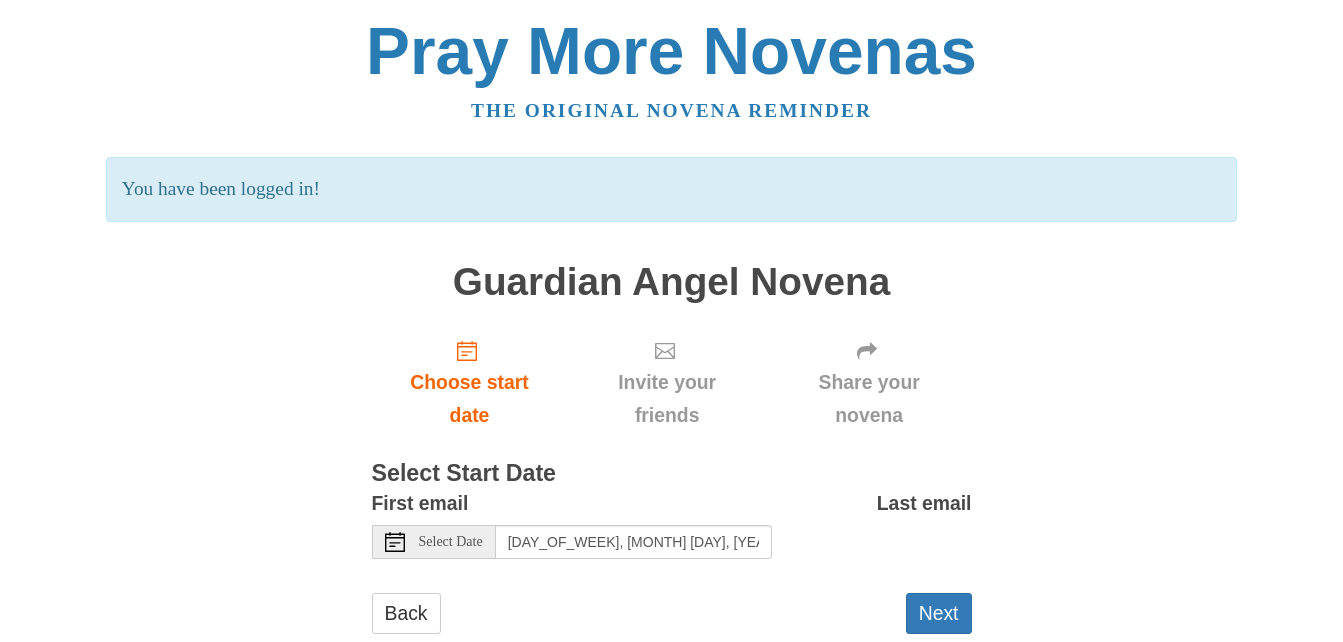 scroll, scrollTop: 50, scrollLeft: 0, axis: vertical 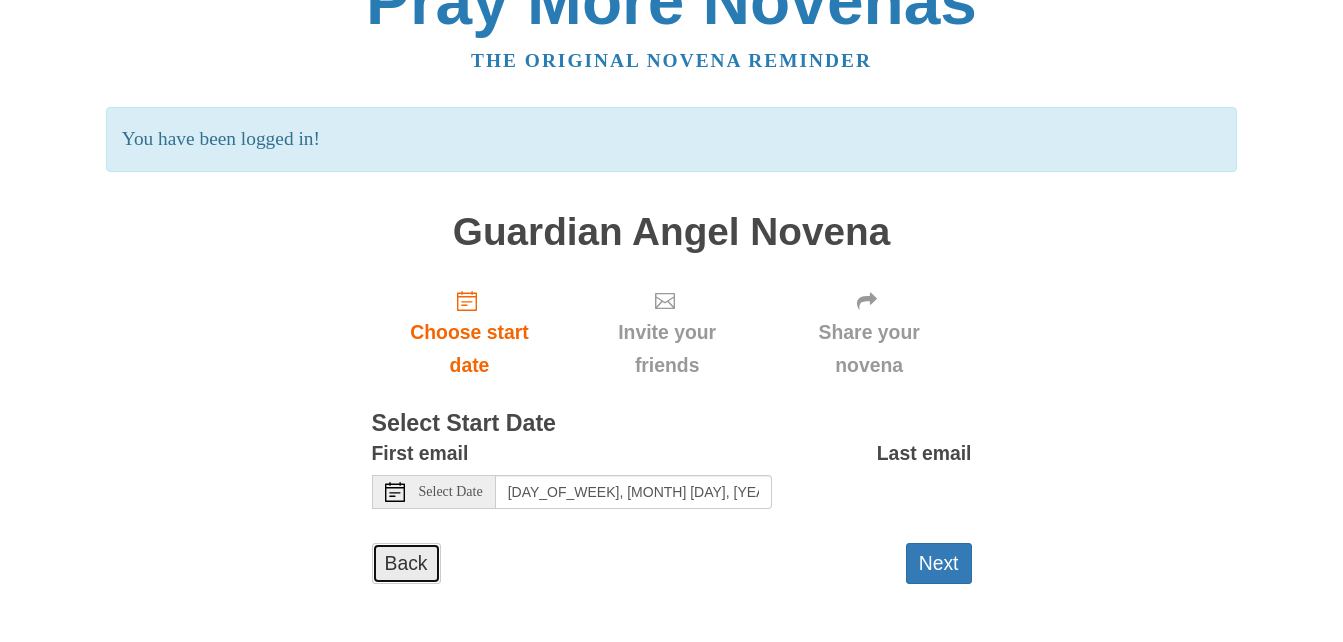 click on "Back" at bounding box center (406, 563) 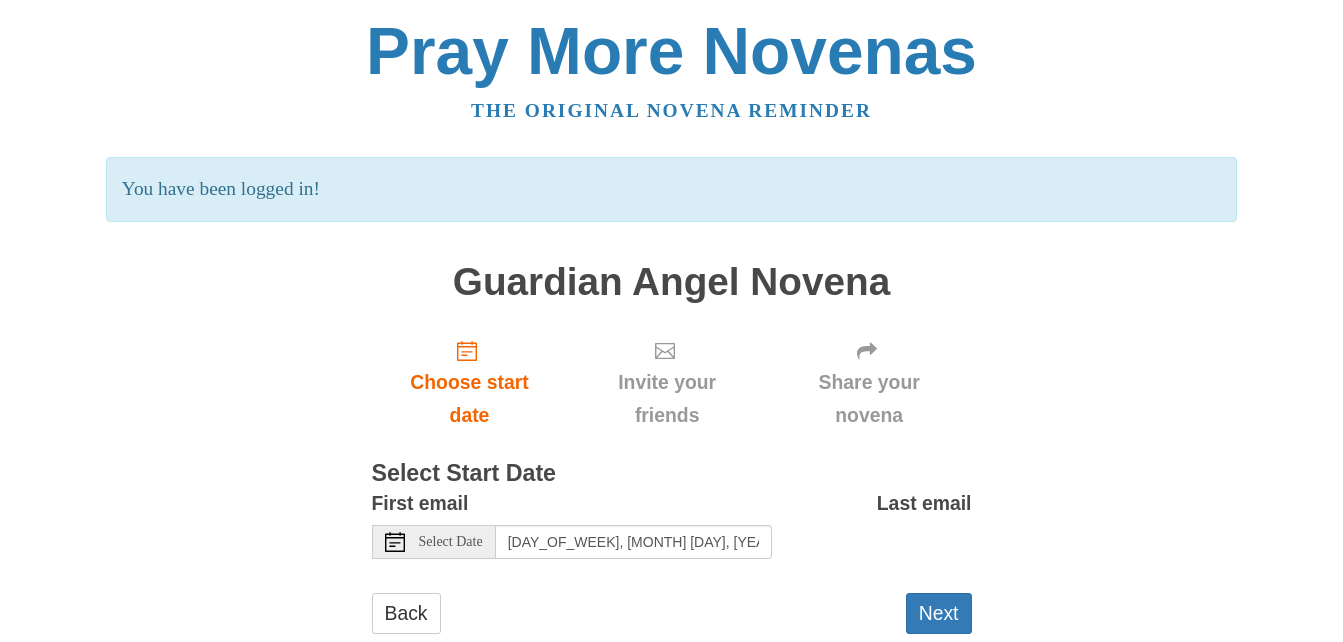 scroll, scrollTop: 50, scrollLeft: 0, axis: vertical 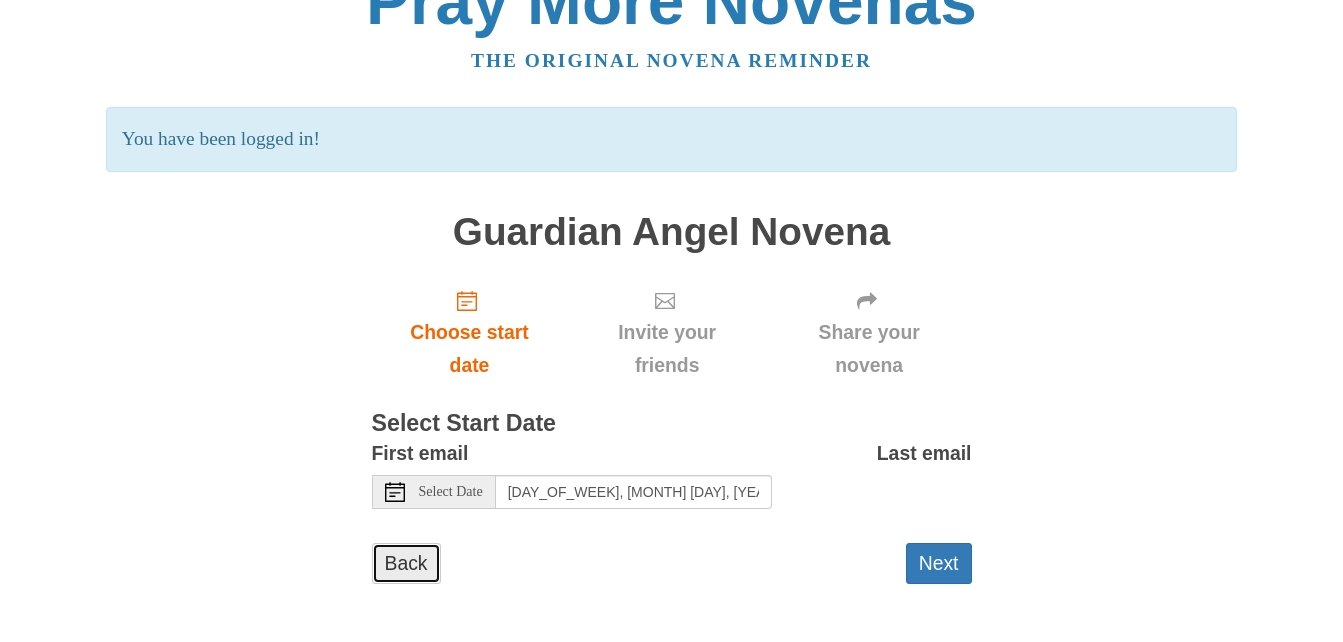 click on "Back" at bounding box center [406, 563] 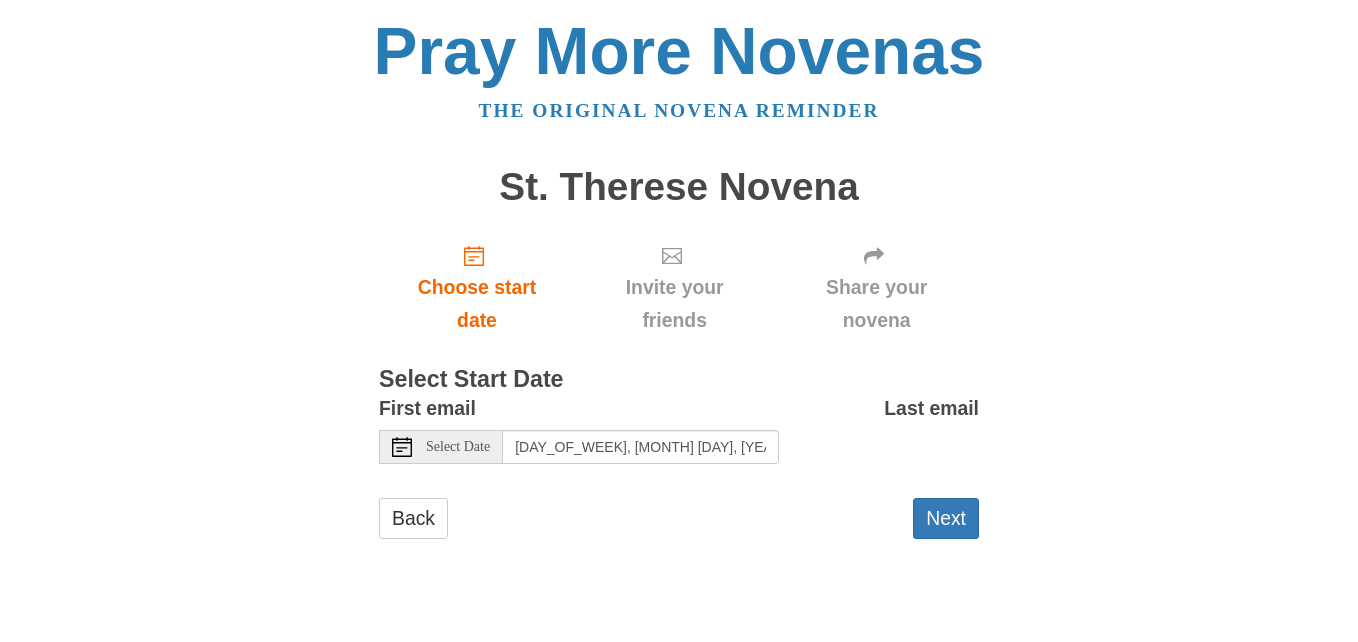 scroll, scrollTop: 0, scrollLeft: 0, axis: both 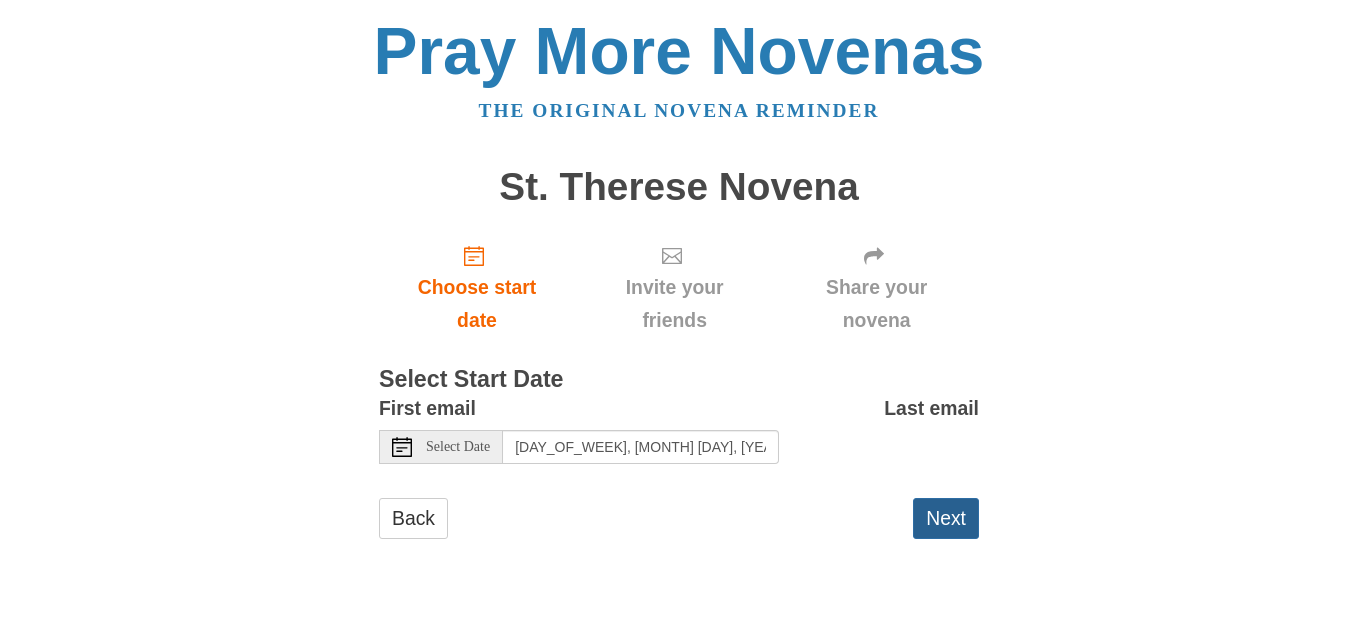 click on "Next" at bounding box center (946, 518) 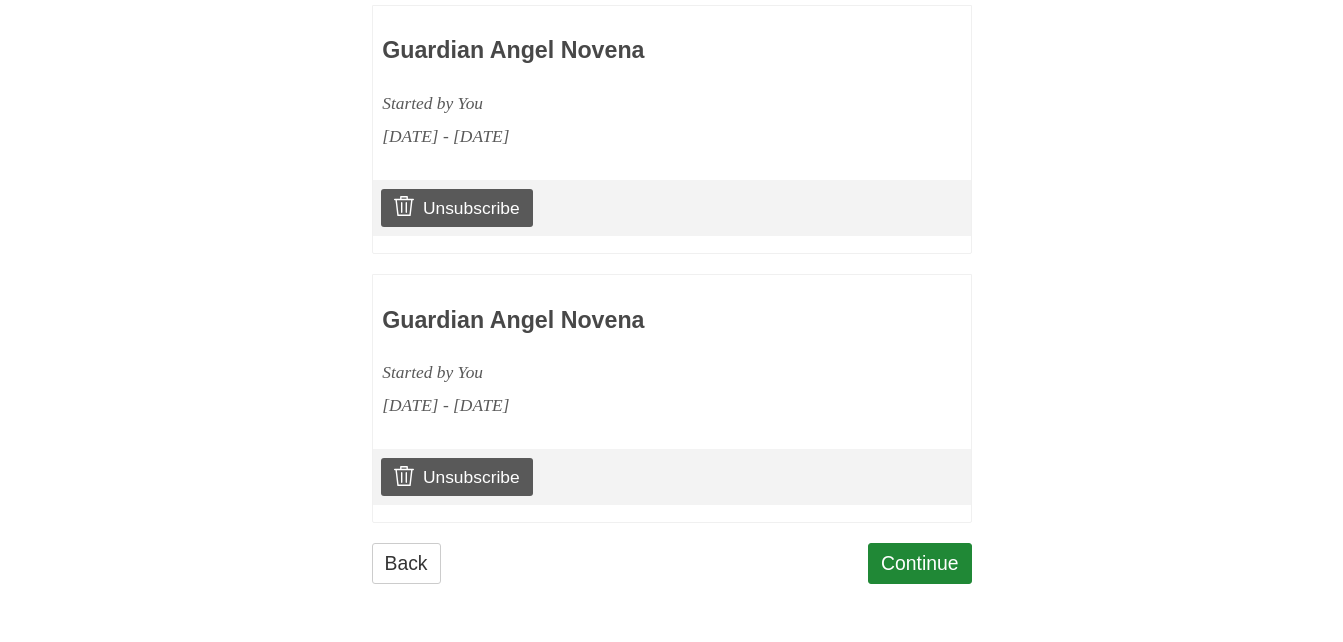 scroll, scrollTop: 2061, scrollLeft: 0, axis: vertical 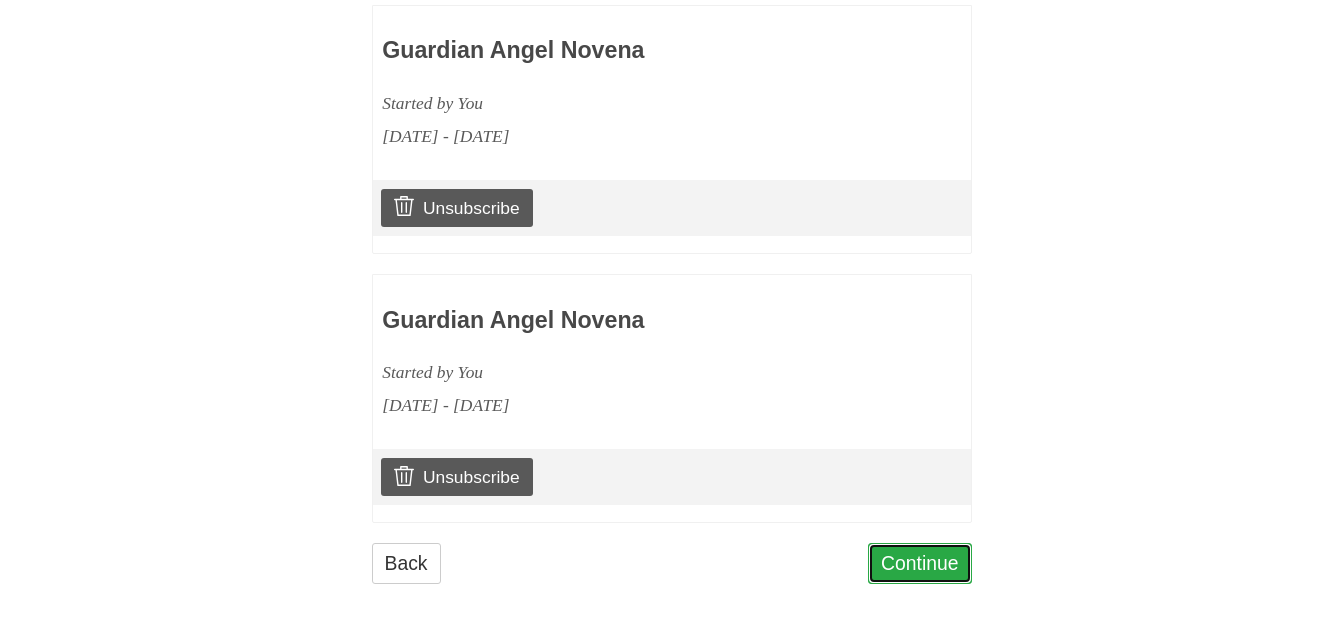 click on "Continue" at bounding box center (920, 563) 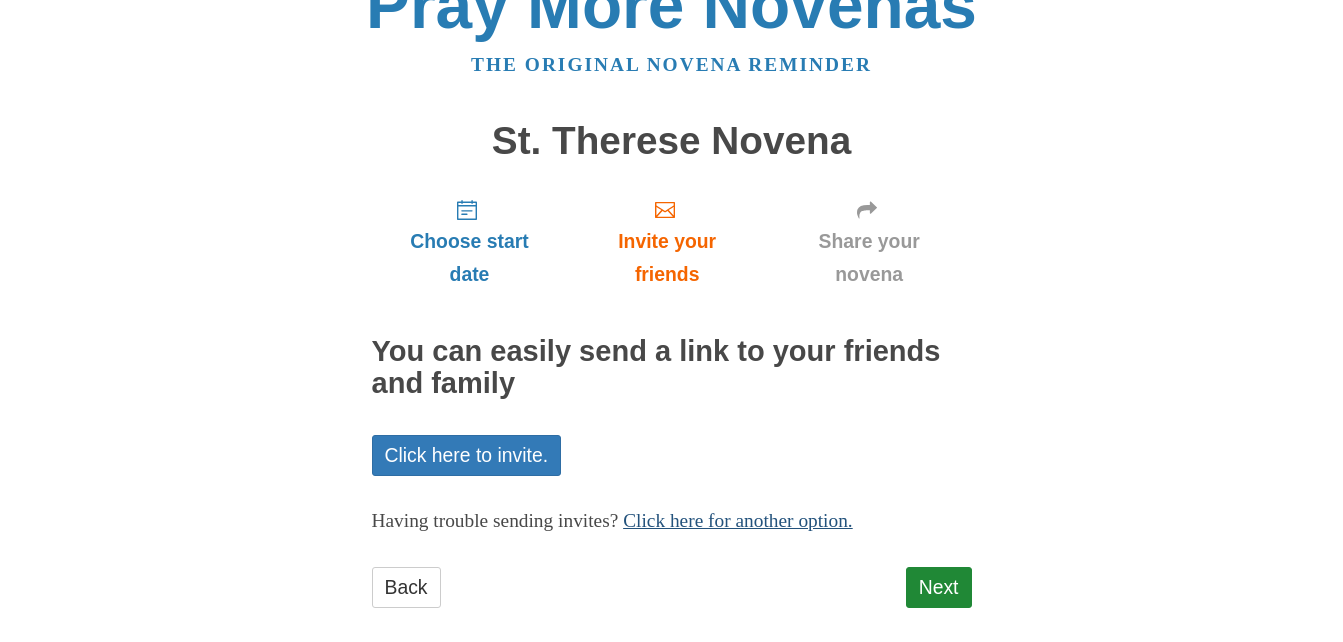 scroll, scrollTop: 70, scrollLeft: 0, axis: vertical 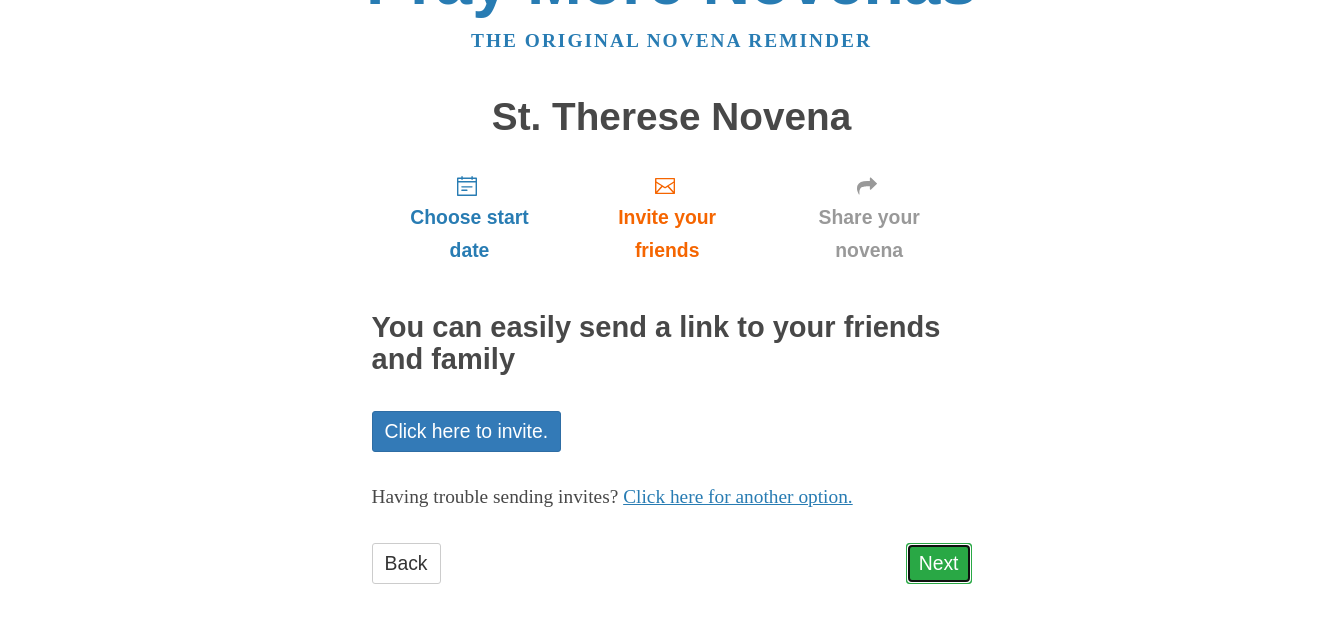 click on "Next" at bounding box center (939, 563) 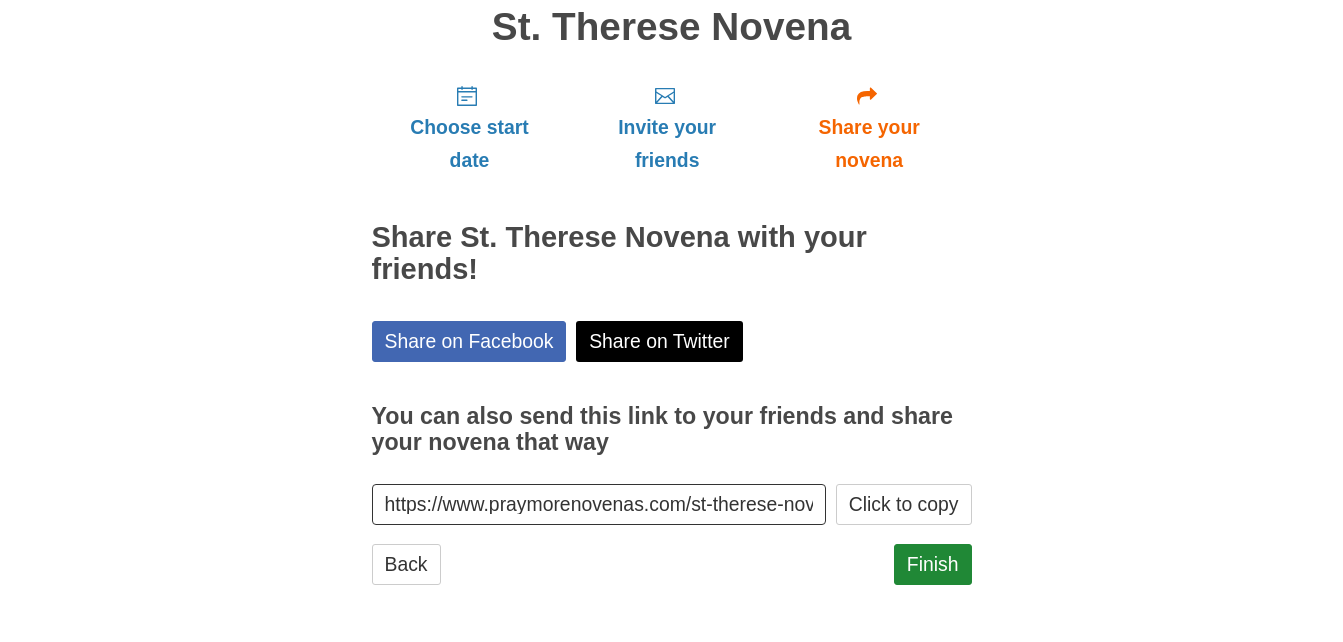 scroll, scrollTop: 161, scrollLeft: 0, axis: vertical 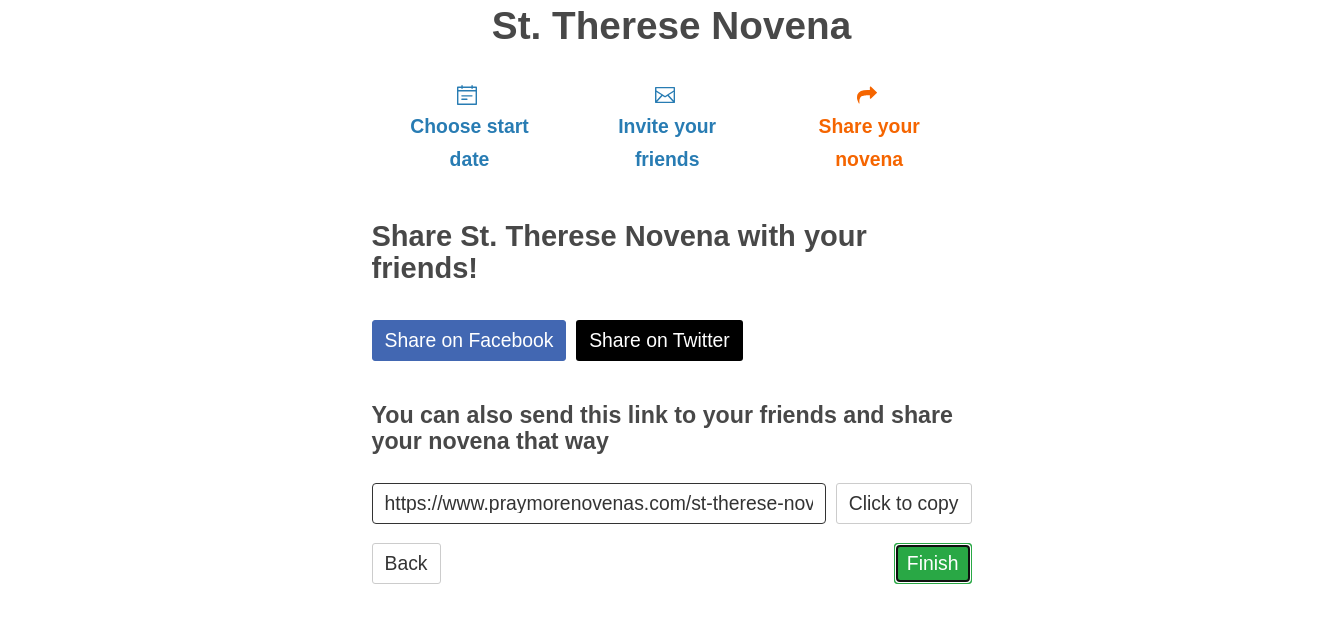 click on "Finish" at bounding box center [933, 563] 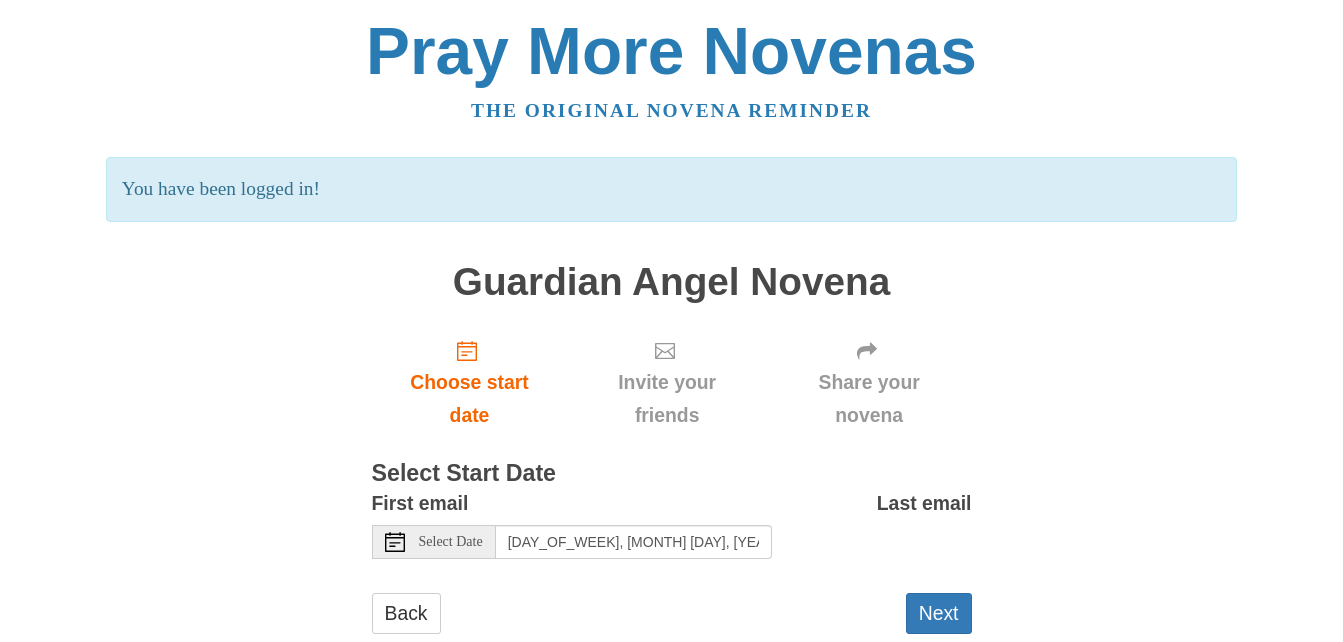 scroll, scrollTop: 50, scrollLeft: 0, axis: vertical 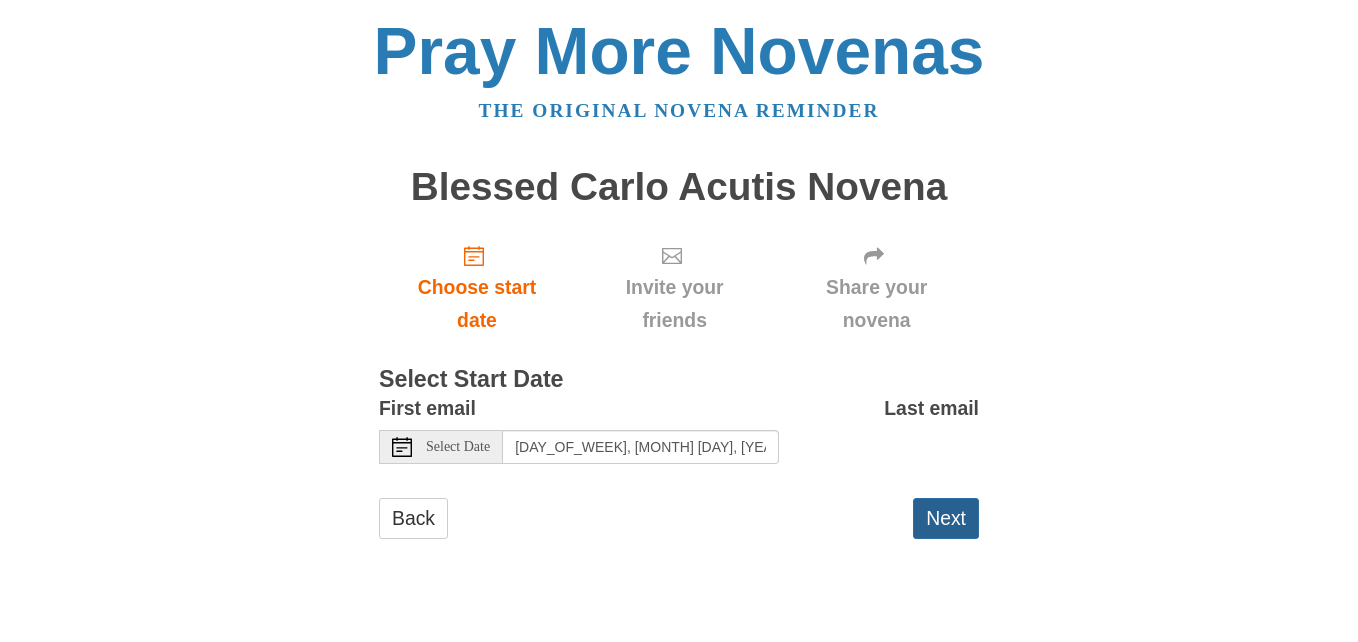 click on "Next" at bounding box center [946, 518] 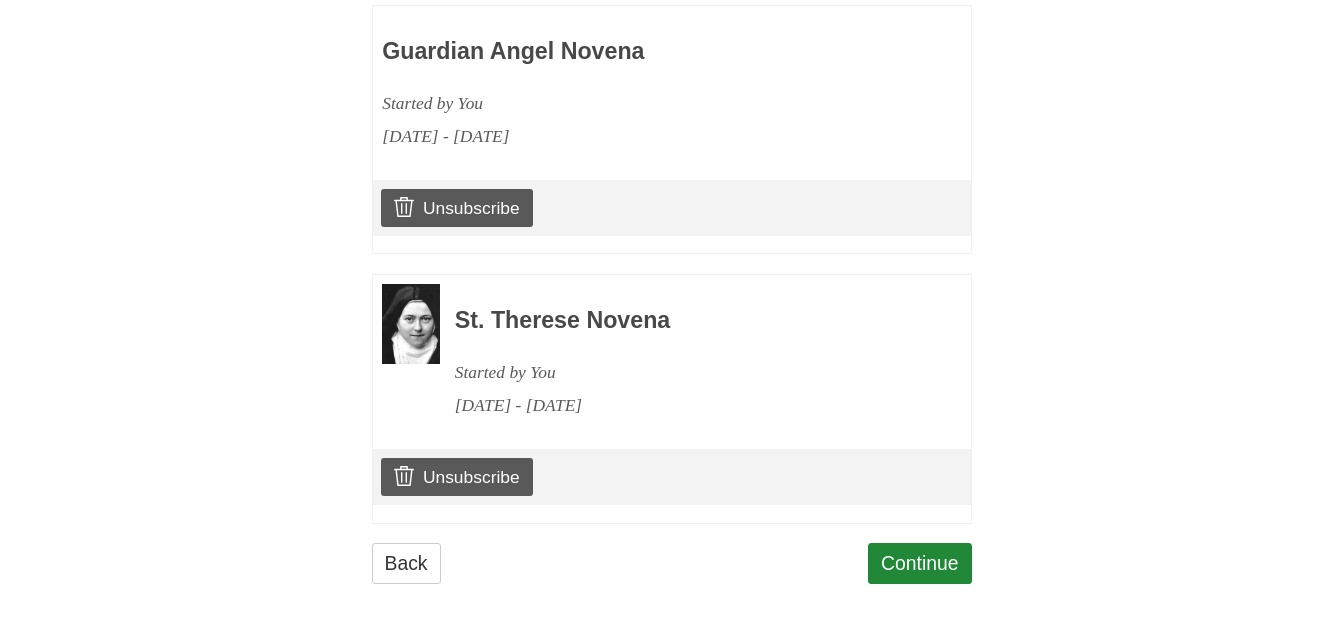scroll, scrollTop: 2330, scrollLeft: 0, axis: vertical 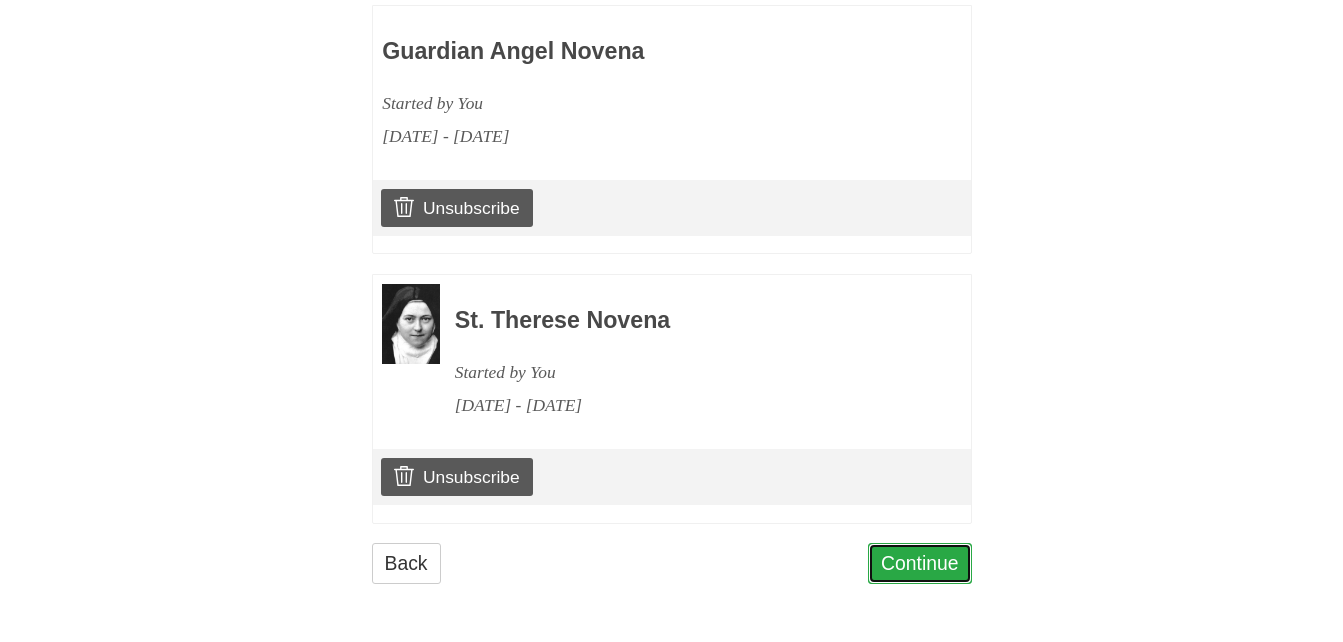 click on "Continue" at bounding box center [920, 563] 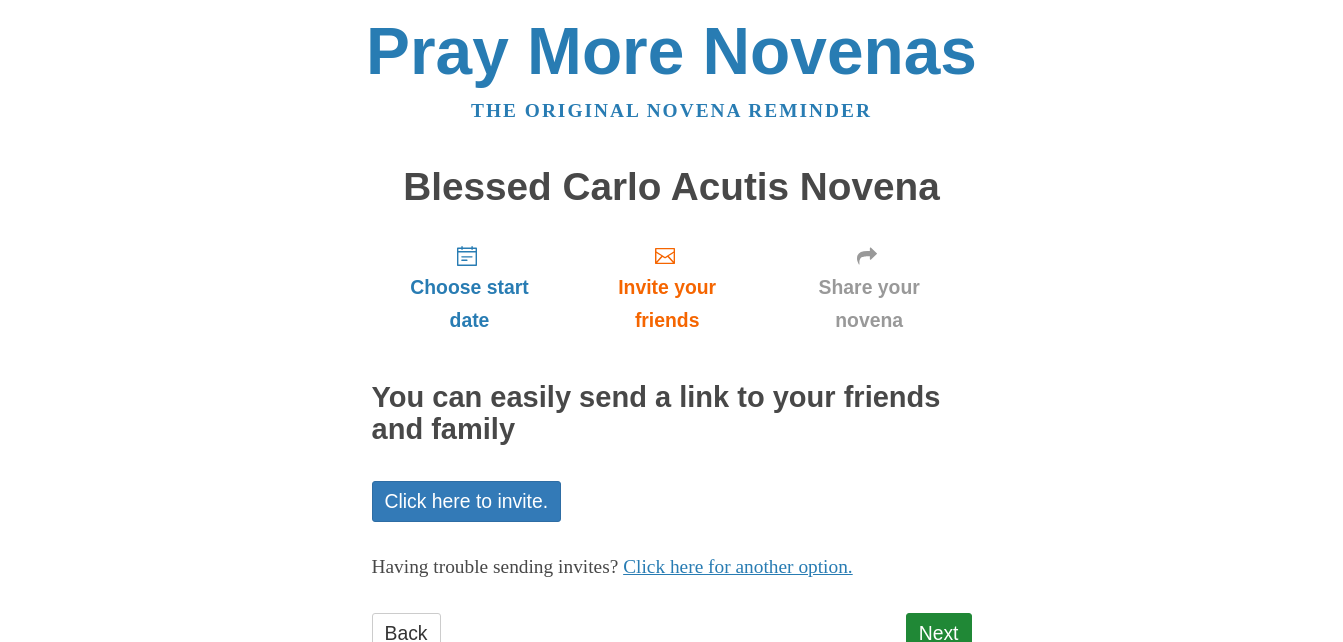 scroll, scrollTop: 70, scrollLeft: 0, axis: vertical 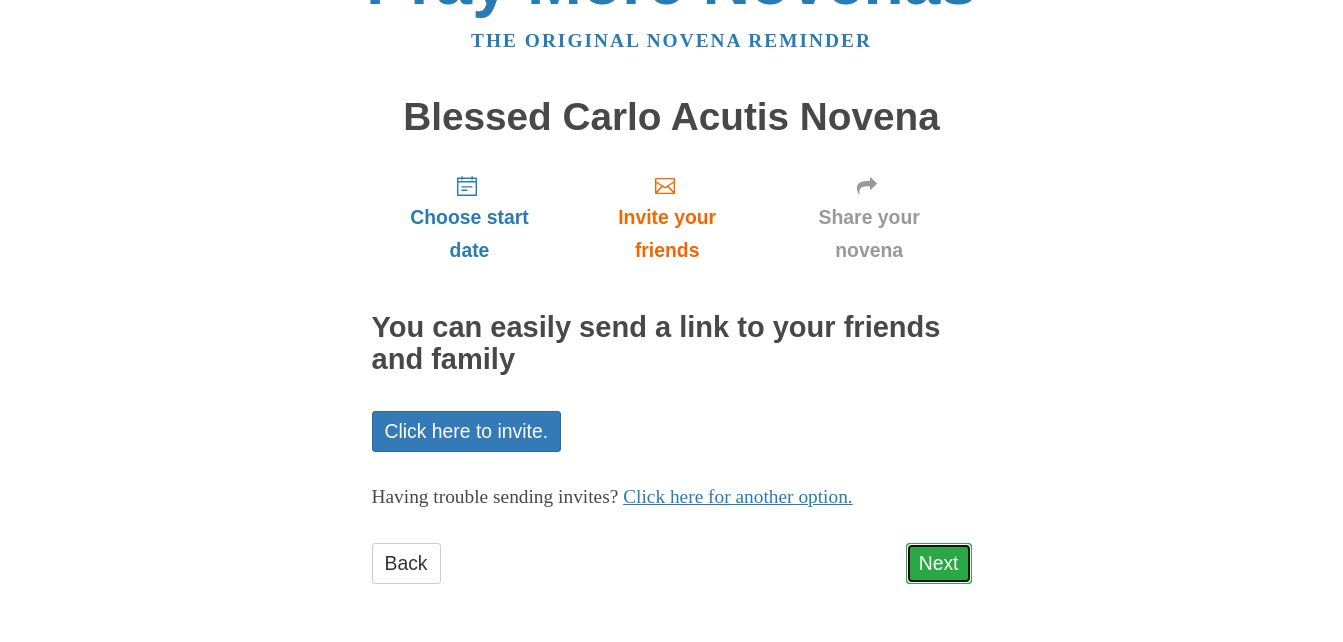 click on "Next" at bounding box center [939, 563] 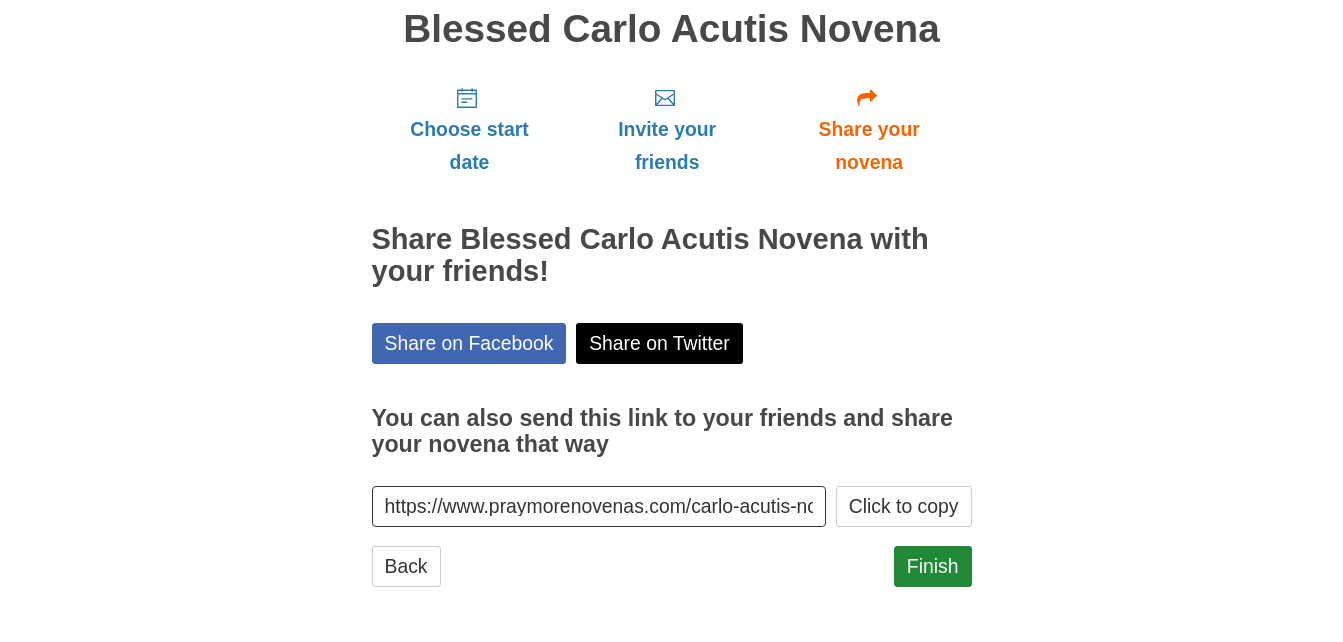 scroll, scrollTop: 161, scrollLeft: 0, axis: vertical 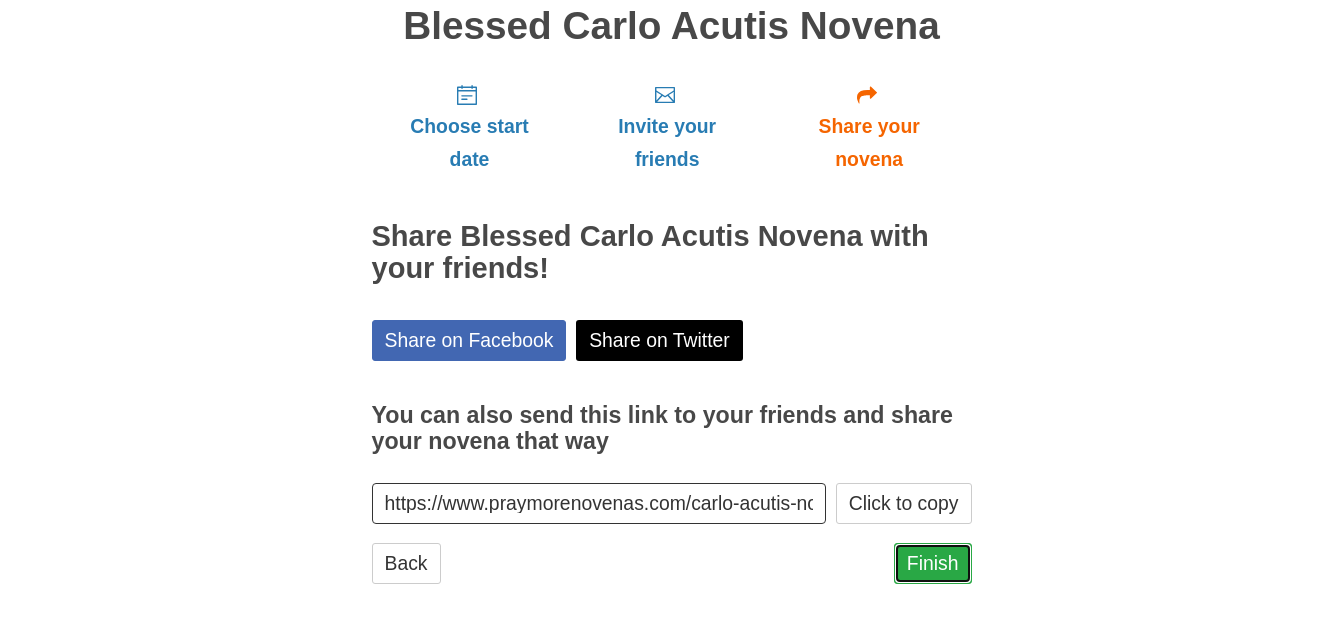 click on "Finish" at bounding box center (933, 563) 